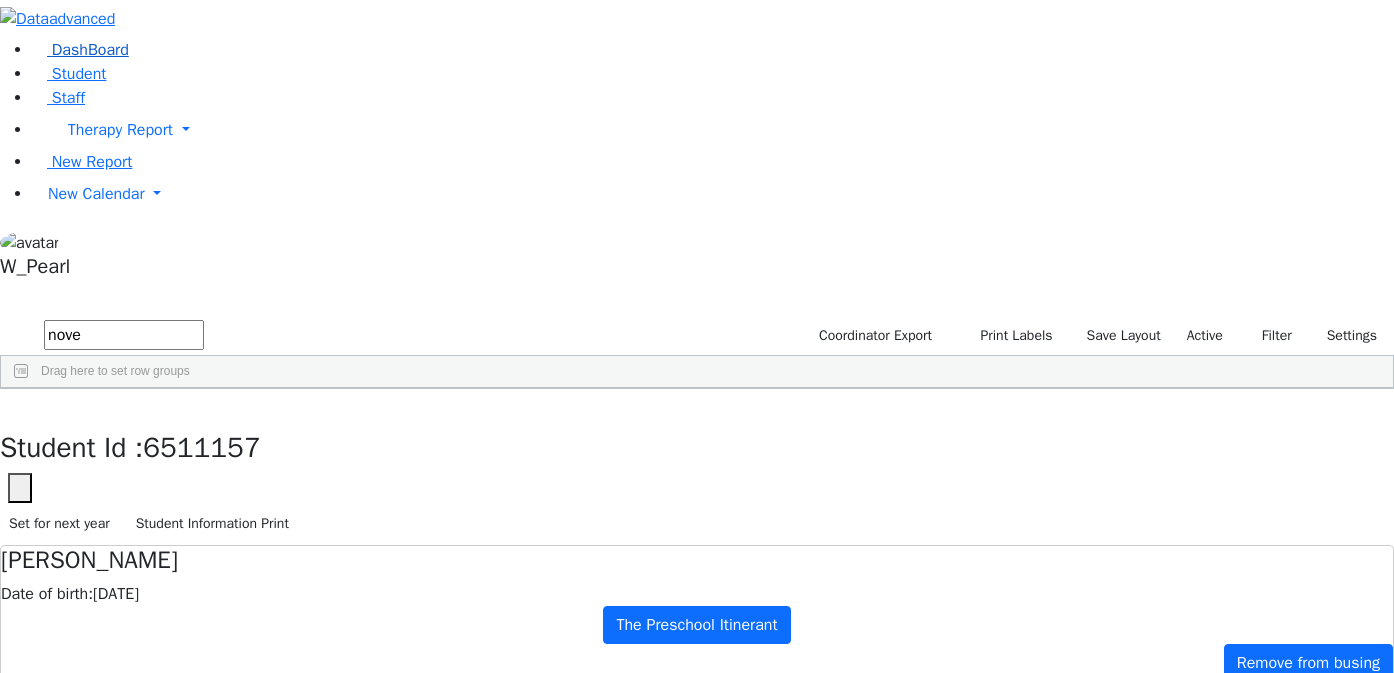 scroll, scrollTop: 0, scrollLeft: 0, axis: both 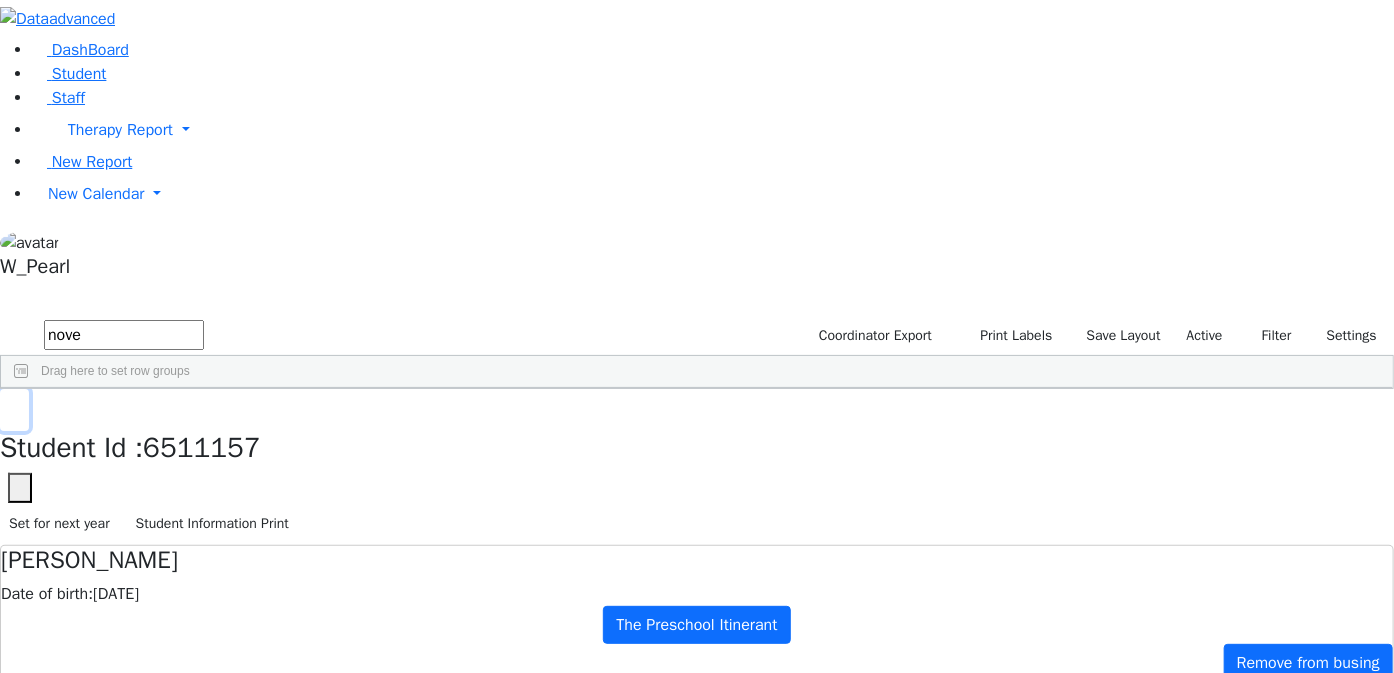 click at bounding box center (14, 410) 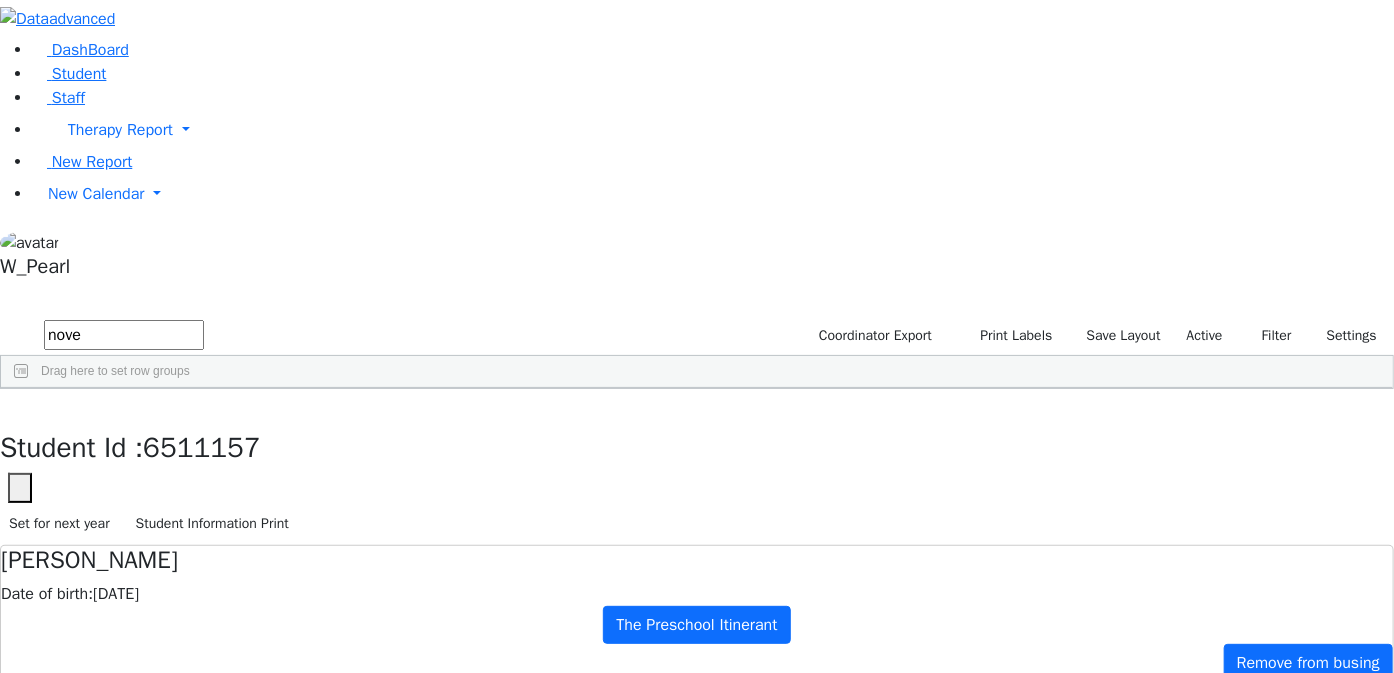 drag, startPoint x: 369, startPoint y: 80, endPoint x: -424, endPoint y: 85, distance: 793.01575 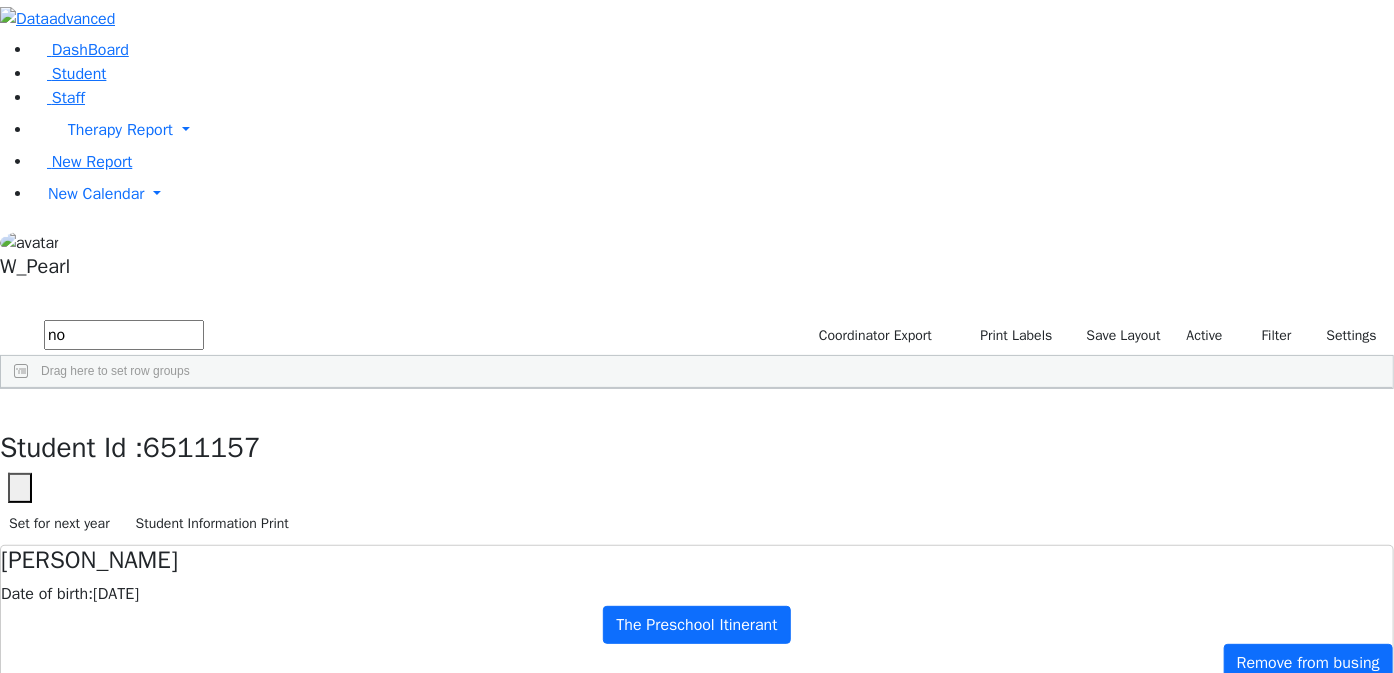 type on "n" 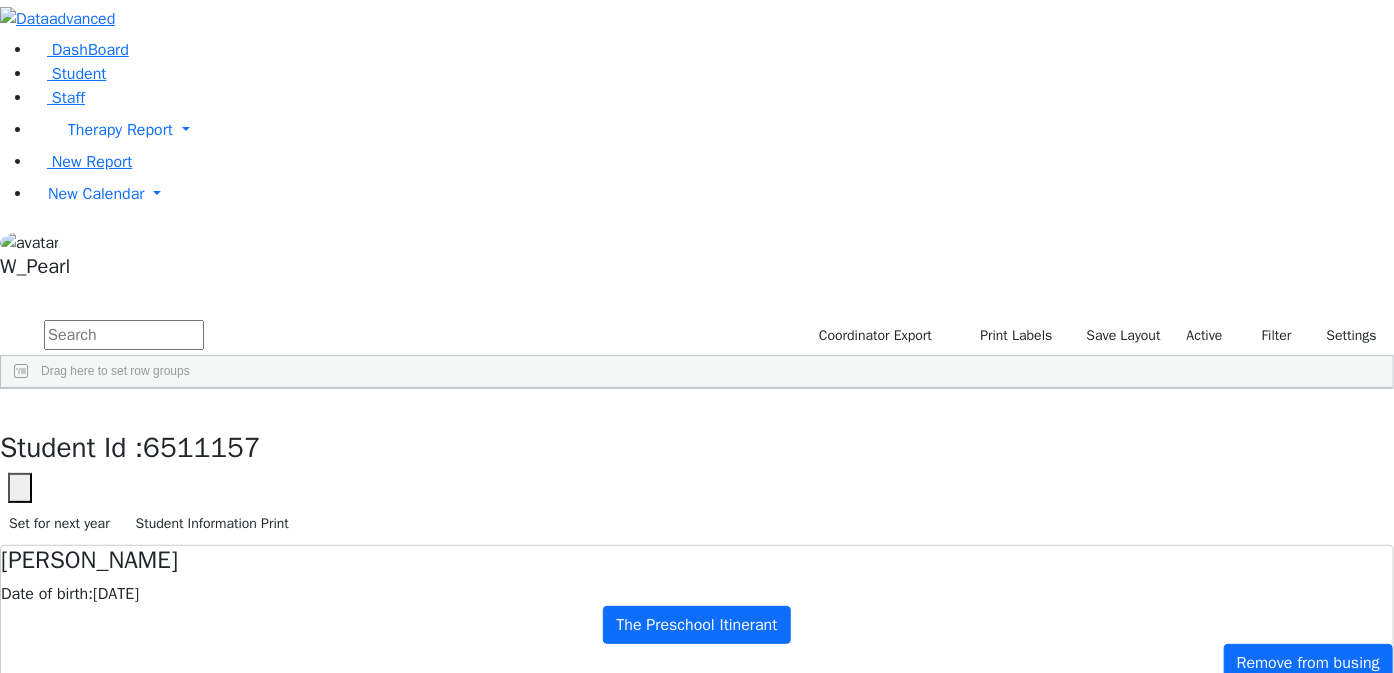 click at bounding box center (124, 335) 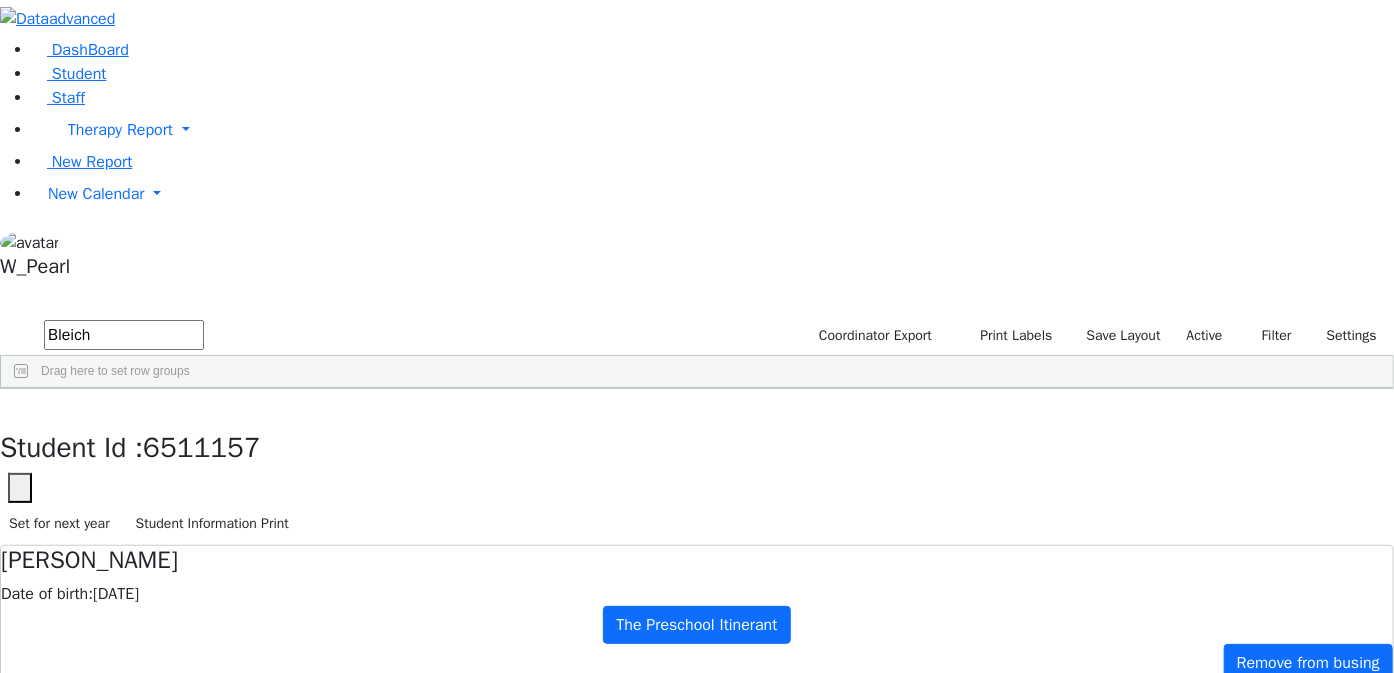 type on "Bleich" 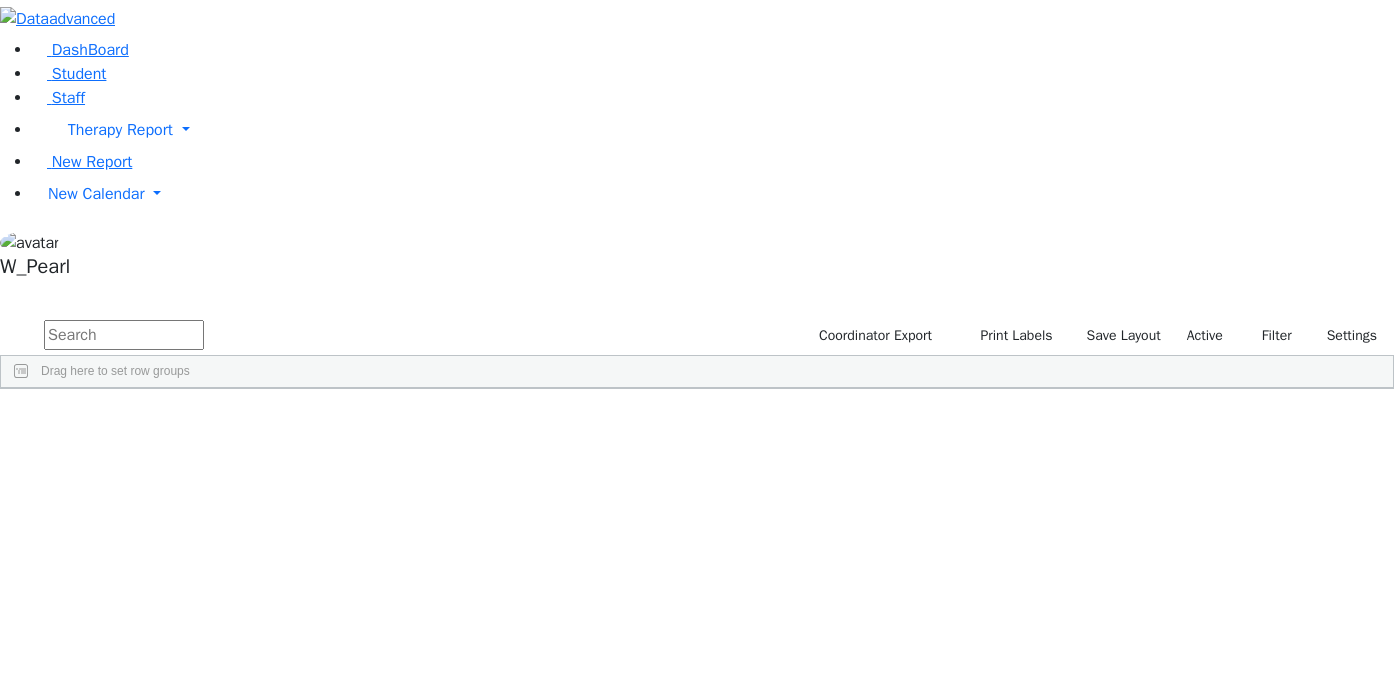 scroll, scrollTop: 0, scrollLeft: 0, axis: both 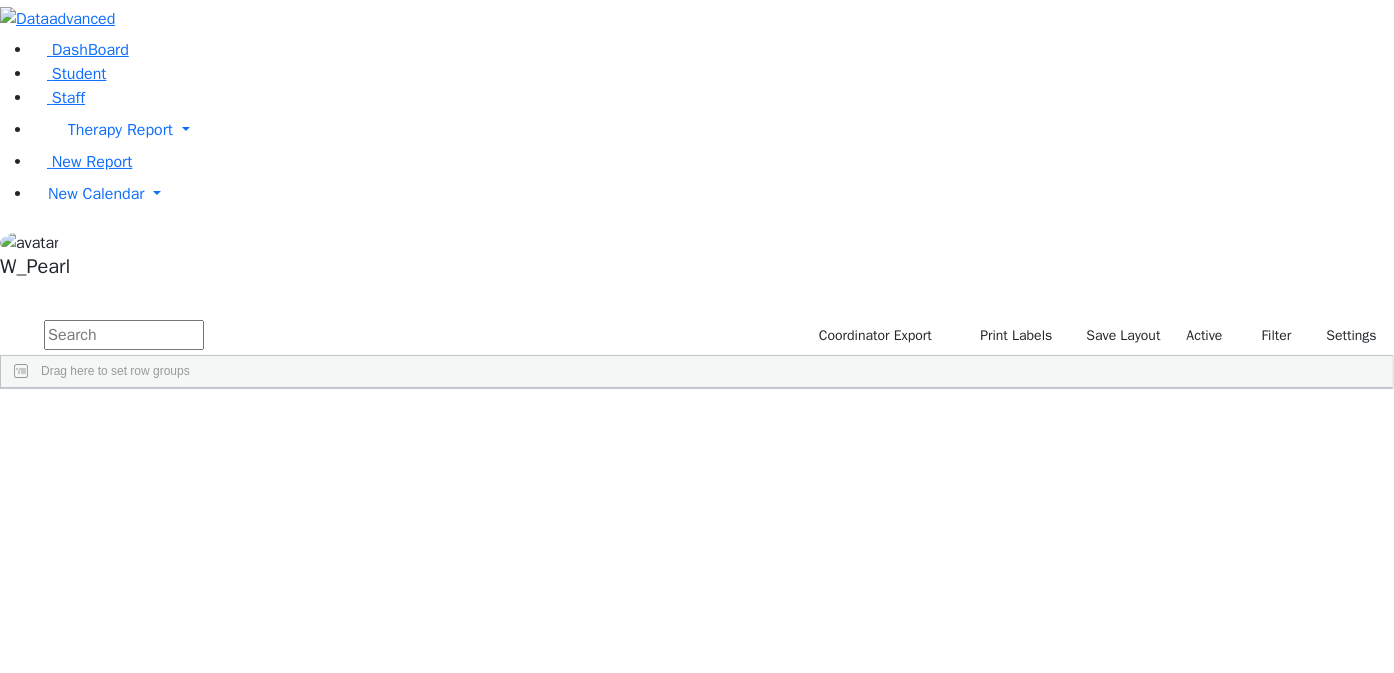 drag, startPoint x: 355, startPoint y: 80, endPoint x: 307, endPoint y: 98, distance: 51.264023 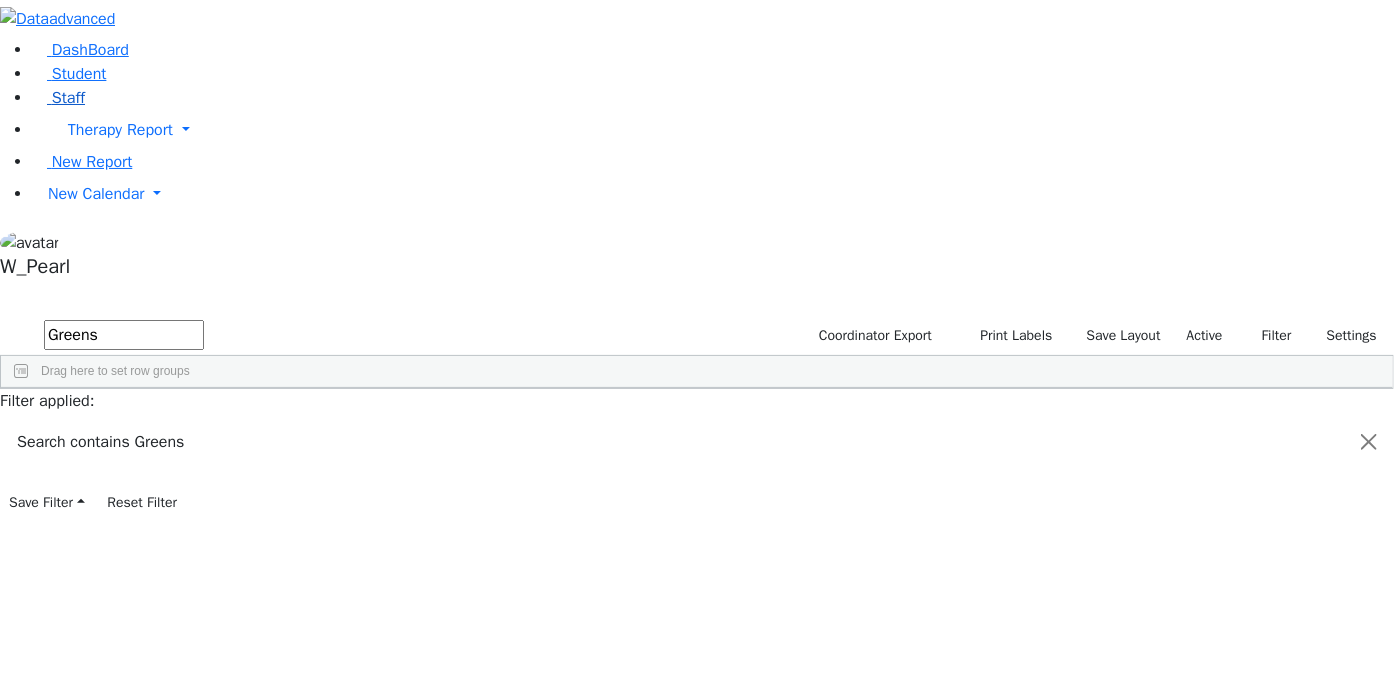 type on "Greens" 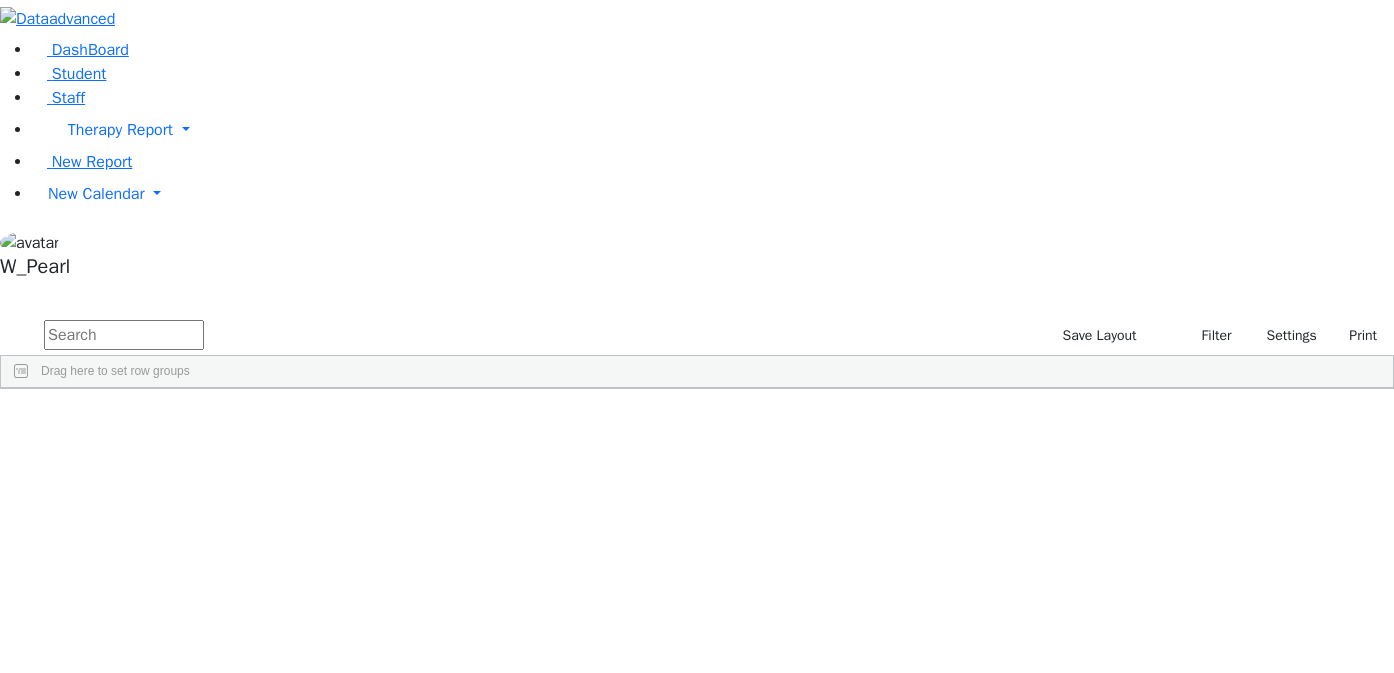 scroll, scrollTop: 0, scrollLeft: 0, axis: both 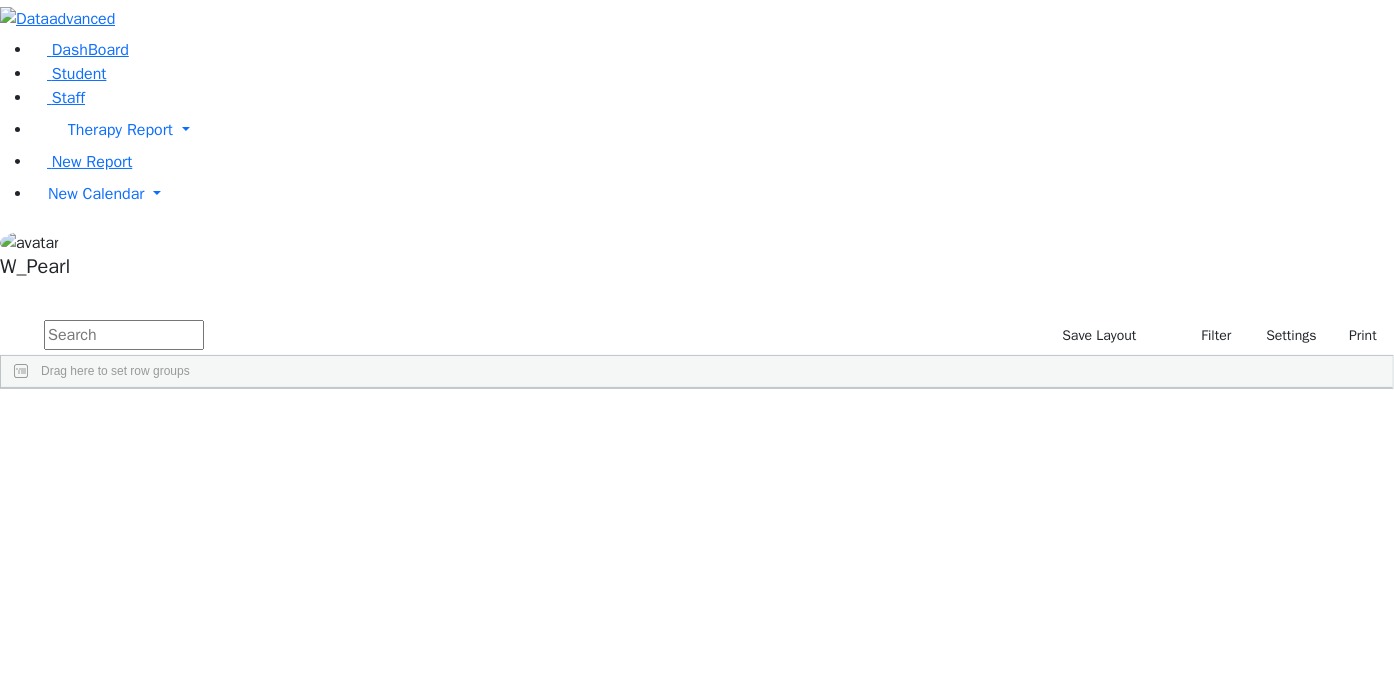 click at bounding box center (124, 335) 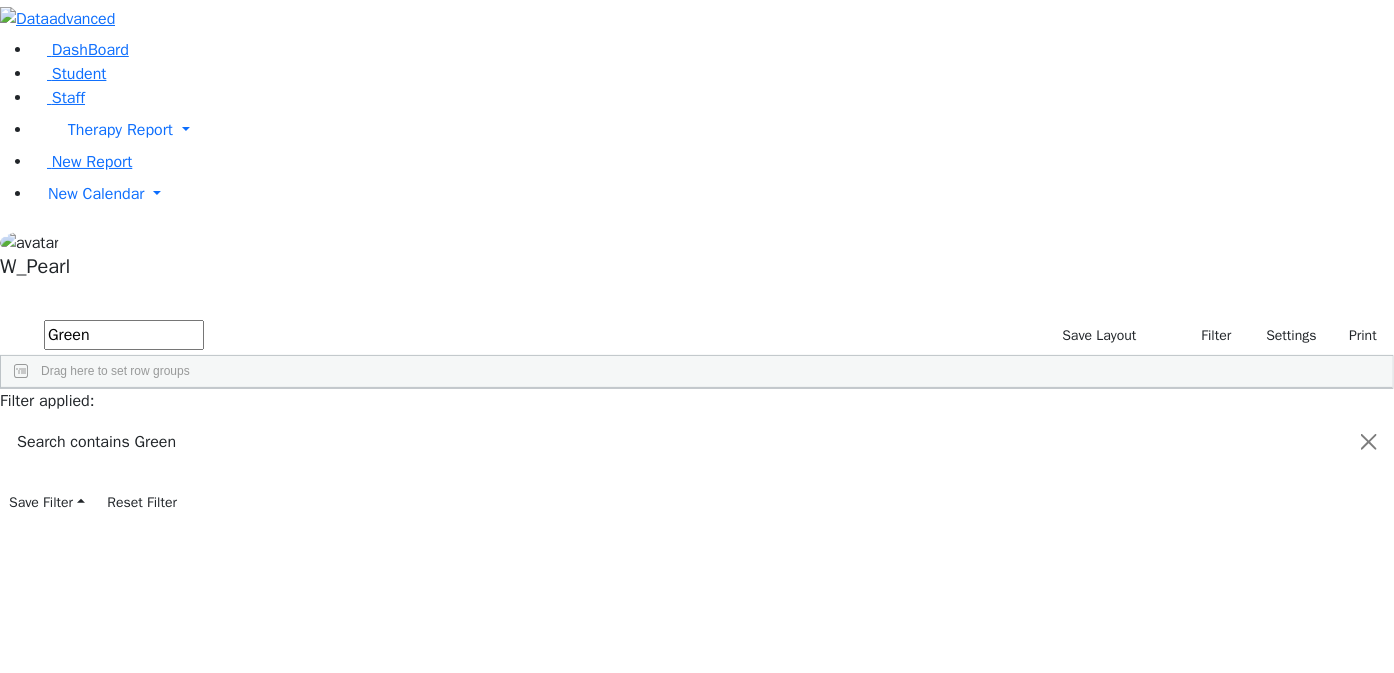 click on "Mordicai" at bounding box center (299, 491) 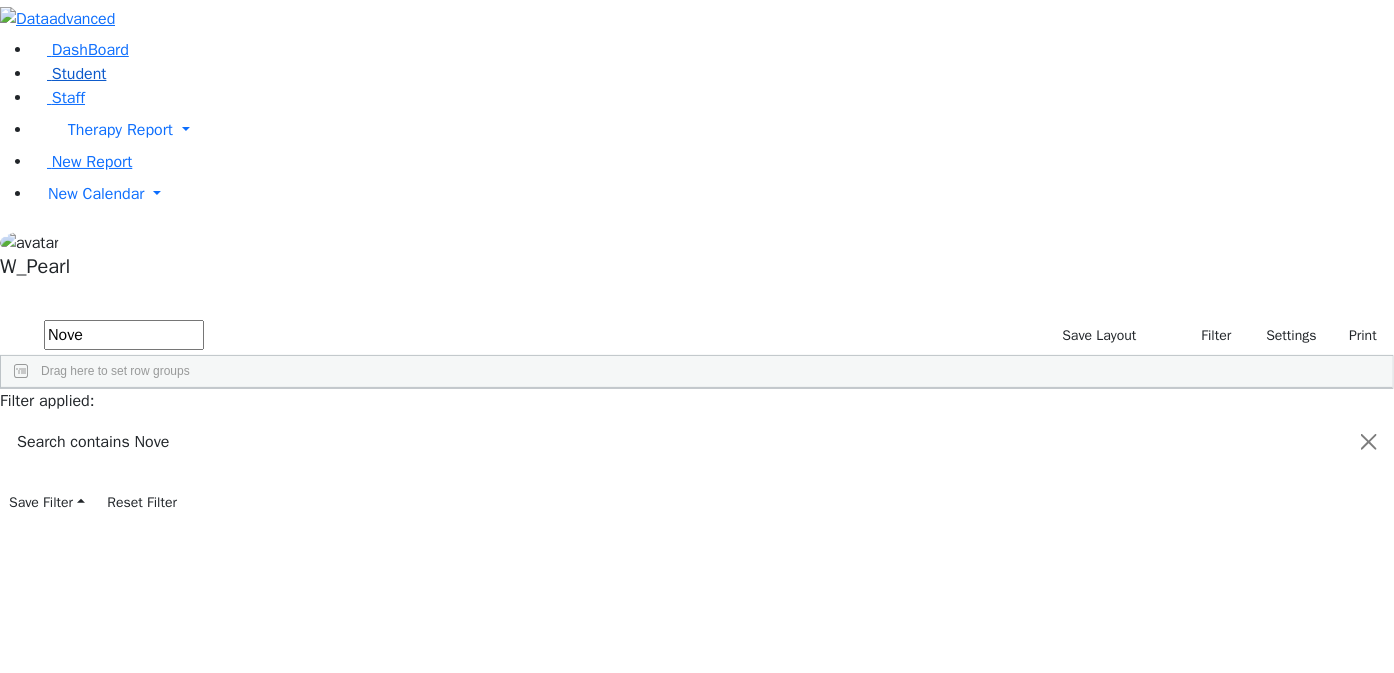 type on "Nove" 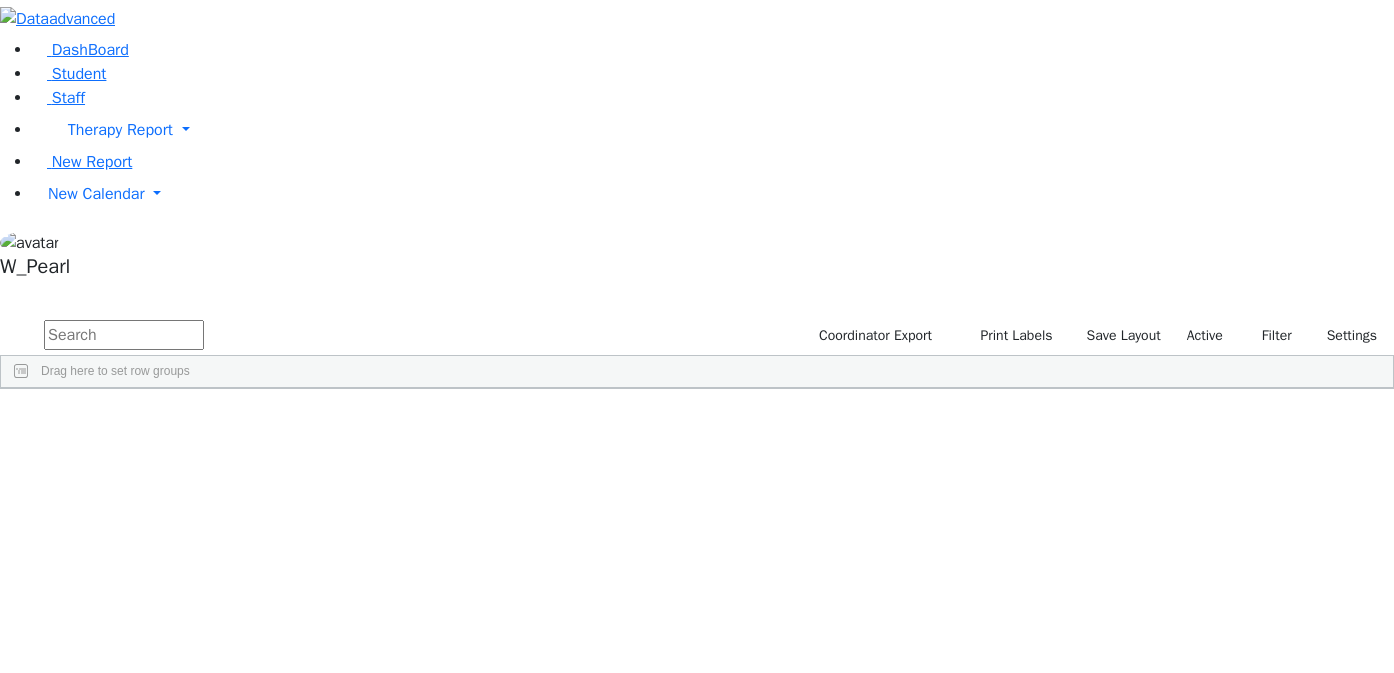 scroll, scrollTop: 0, scrollLeft: 0, axis: both 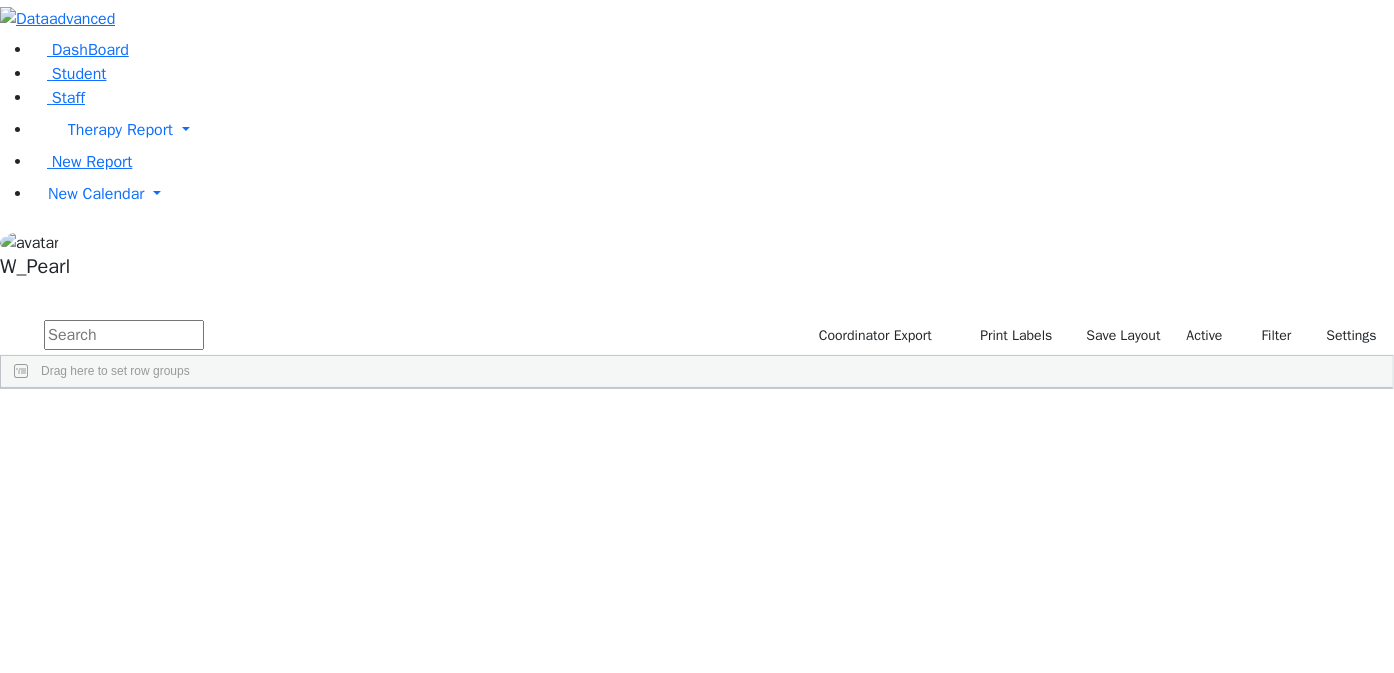 click at bounding box center [124, 335] 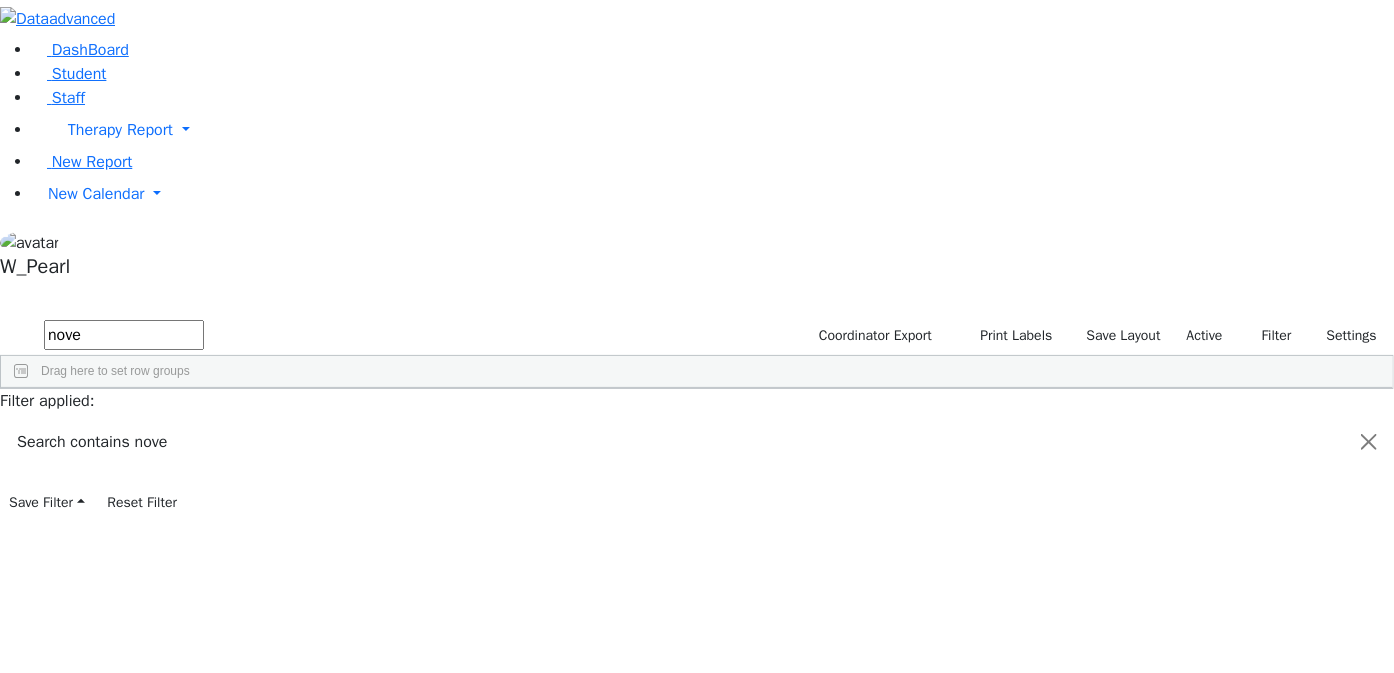 type on "nove" 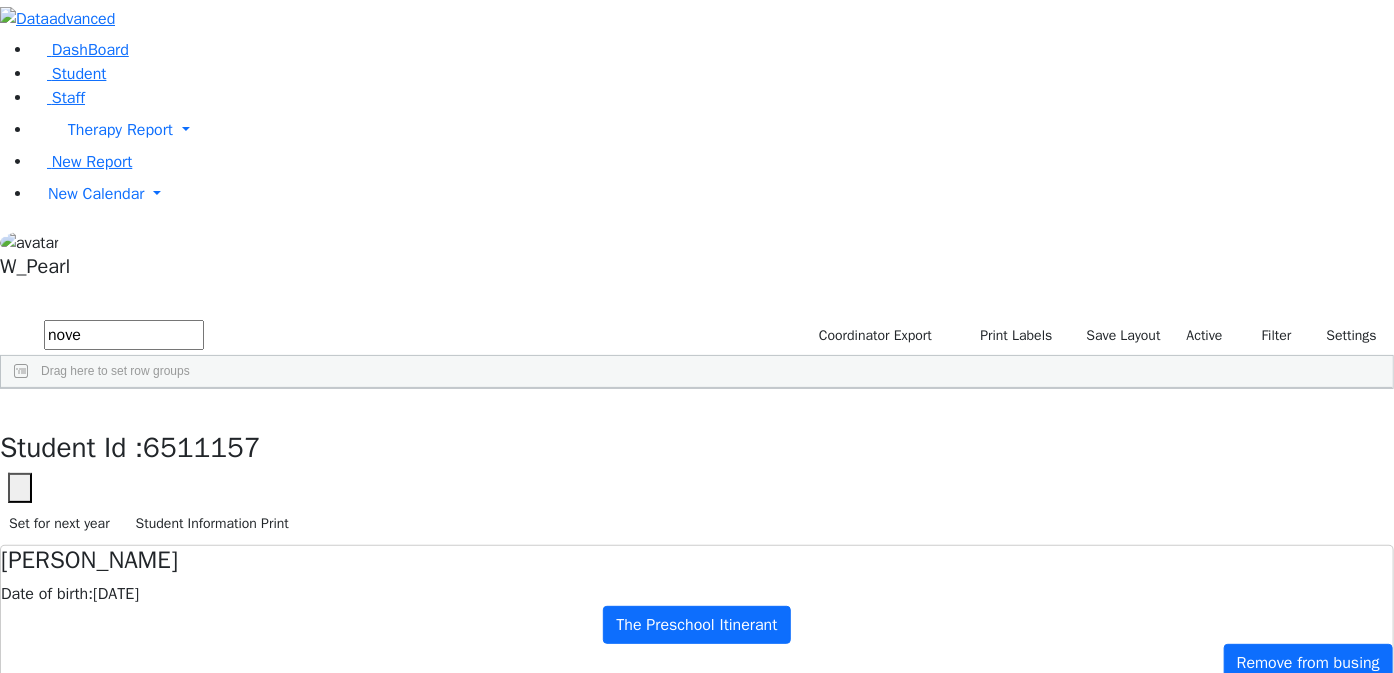 scroll, scrollTop: 0, scrollLeft: 0, axis: both 